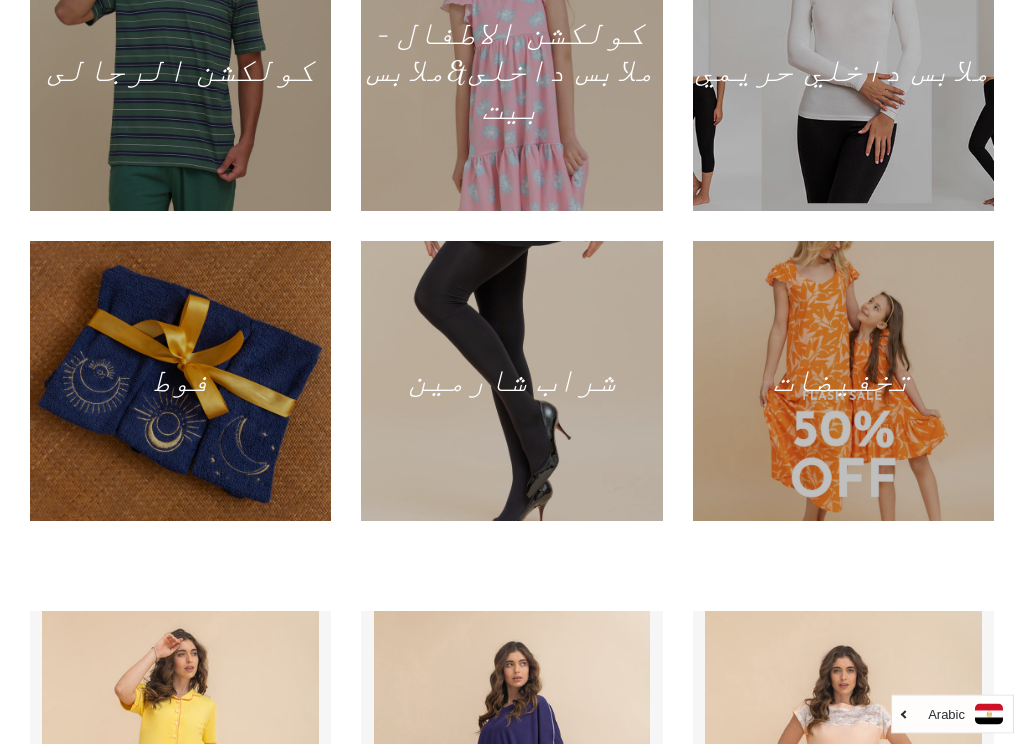 scroll, scrollTop: 1376, scrollLeft: 0, axis: vertical 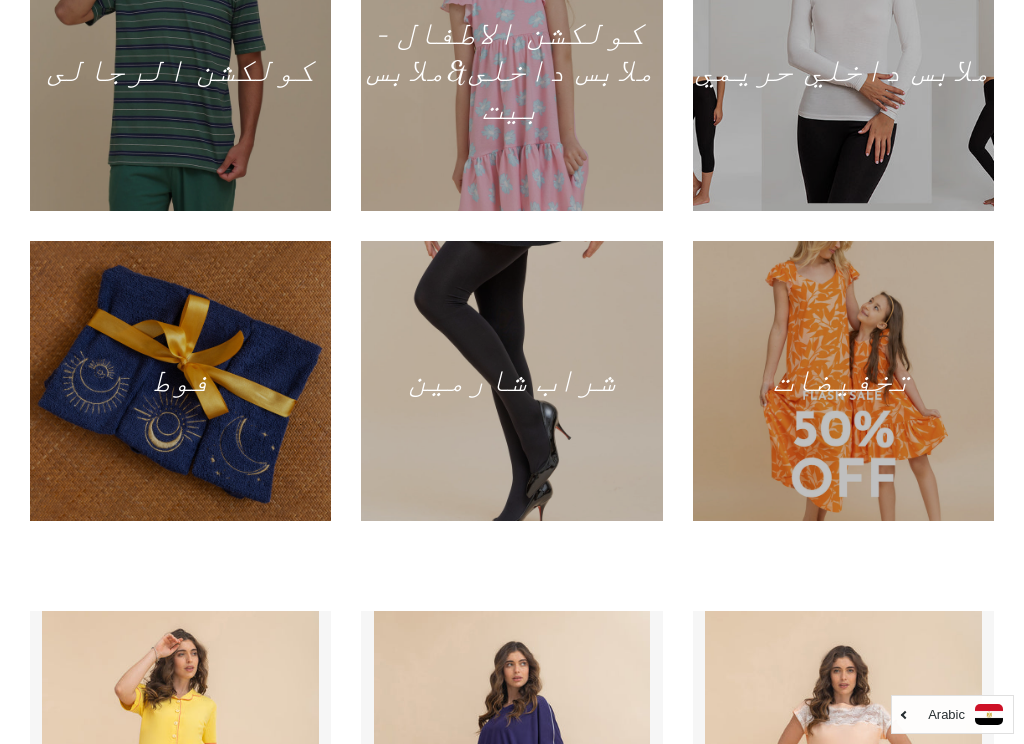 click at bounding box center (843, 381) 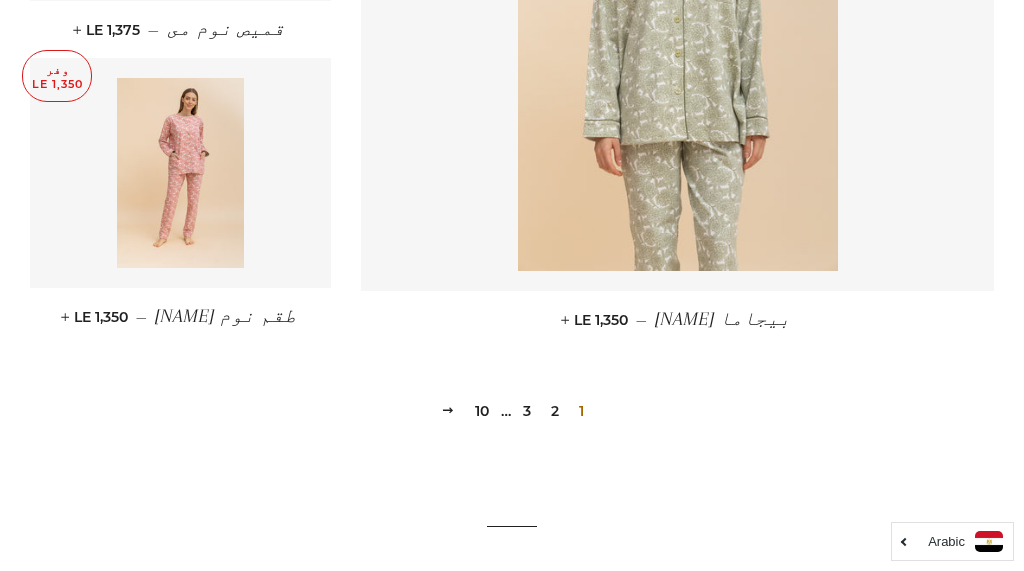 scroll, scrollTop: 2899, scrollLeft: 0, axis: vertical 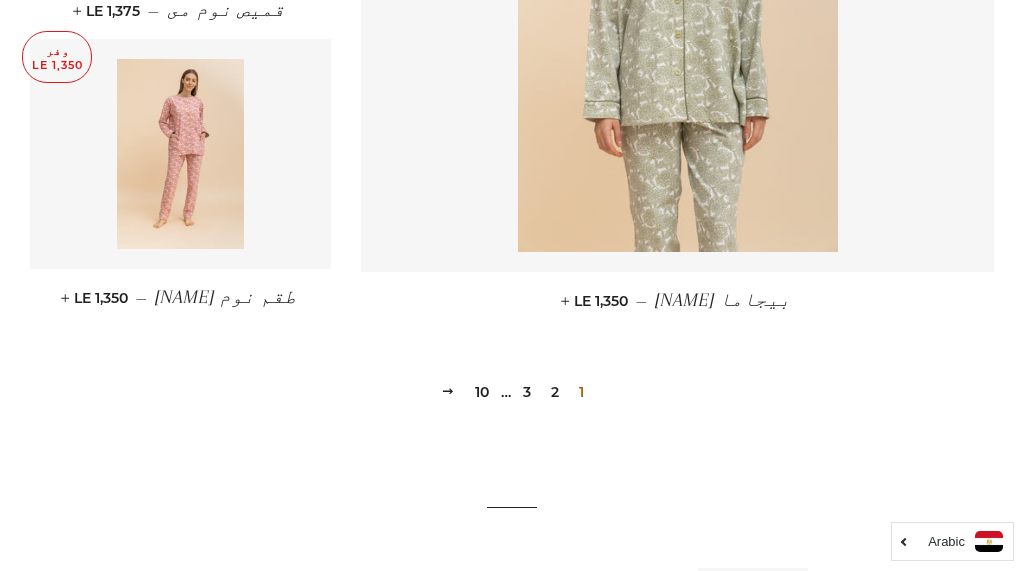 click on "تخفيضات
الترتيب حسب
ظهرت
اكثر المبيعات
أبجديا من الألف إلى الياء
ابجديا من الياء الى الالف
السعر المنخفض إلى الاعلى
االسعر من الاعلى الى المنخفض
التاريخ القديم إلى الجديد
التاريخ الجديد إلى القديم
وفر
LE 1,900
تريننج رجالى
—" at bounding box center [512, -1020] 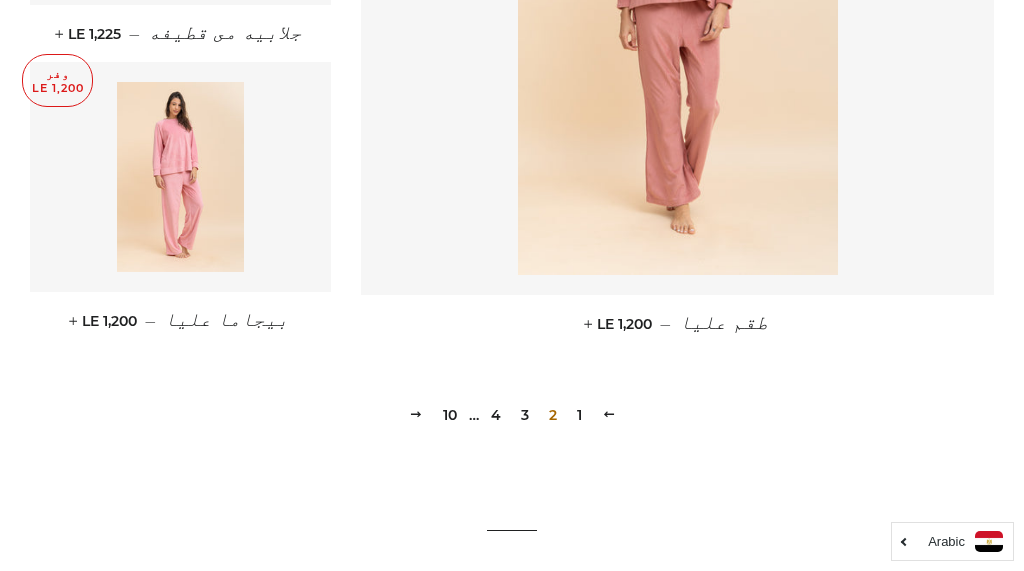 scroll, scrollTop: 2872, scrollLeft: 0, axis: vertical 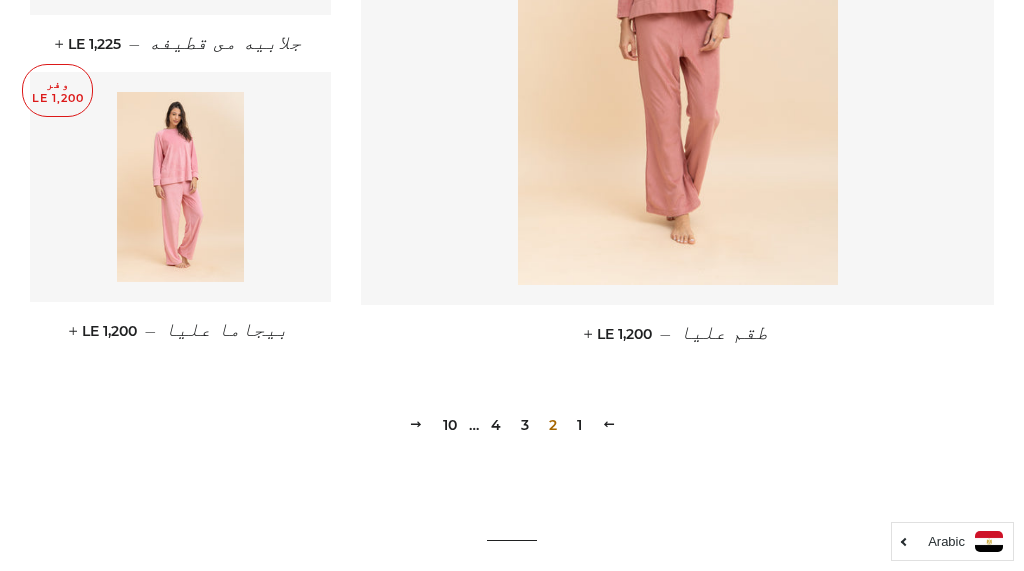 click on "3" at bounding box center (525, 425) 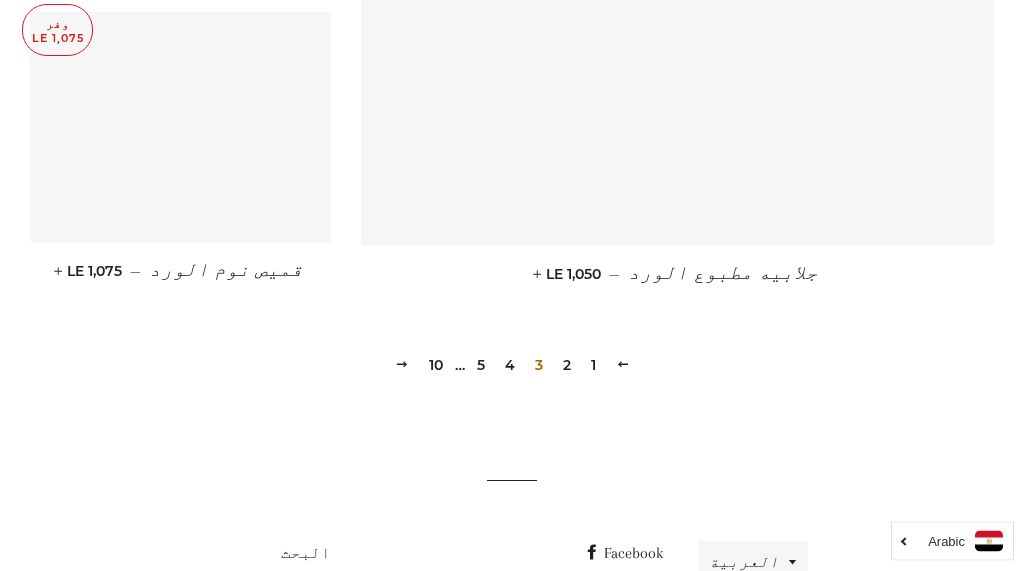 scroll, scrollTop: 2998, scrollLeft: 0, axis: vertical 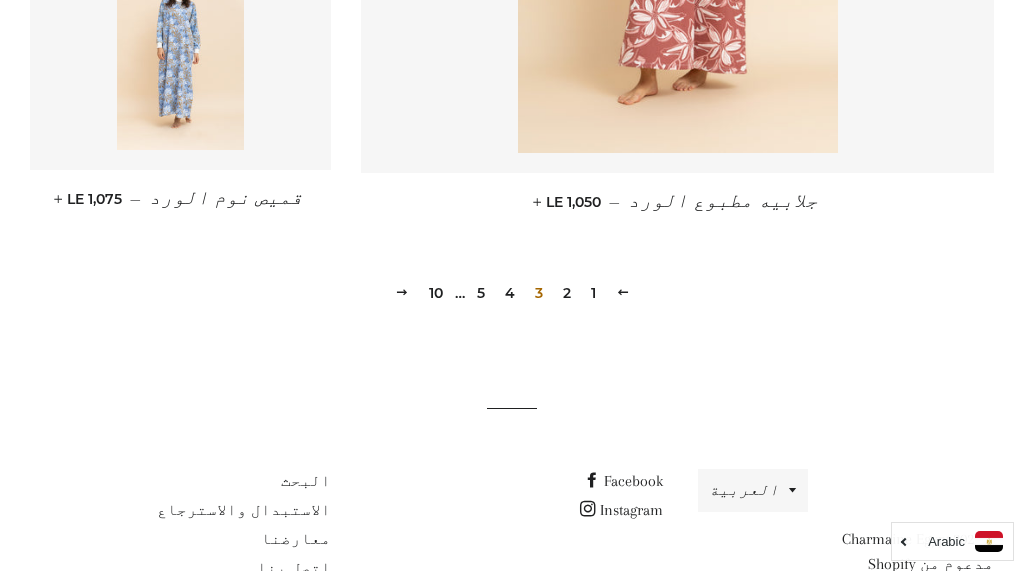 click on "4" at bounding box center (510, 293) 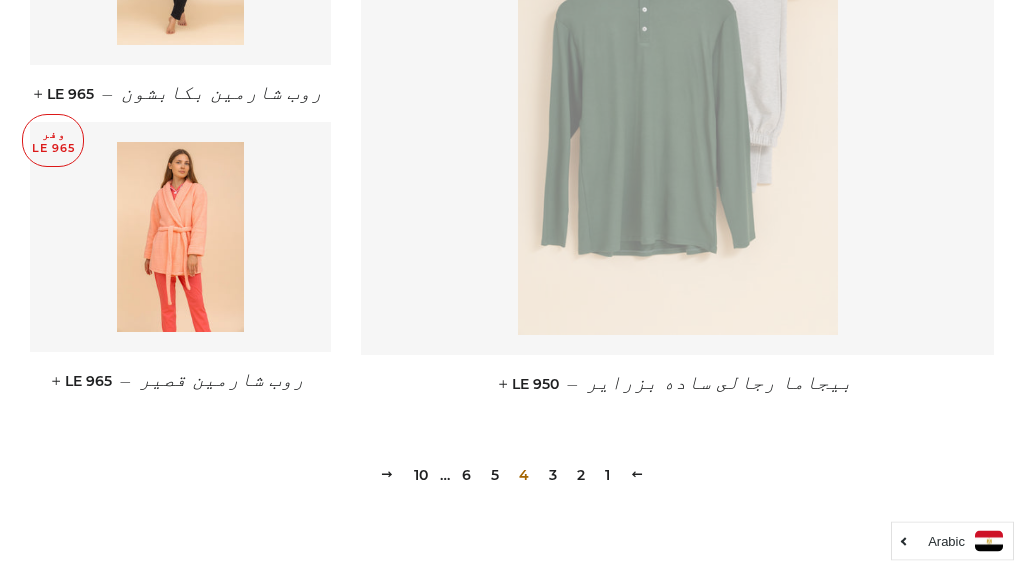 scroll, scrollTop: 2805, scrollLeft: 0, axis: vertical 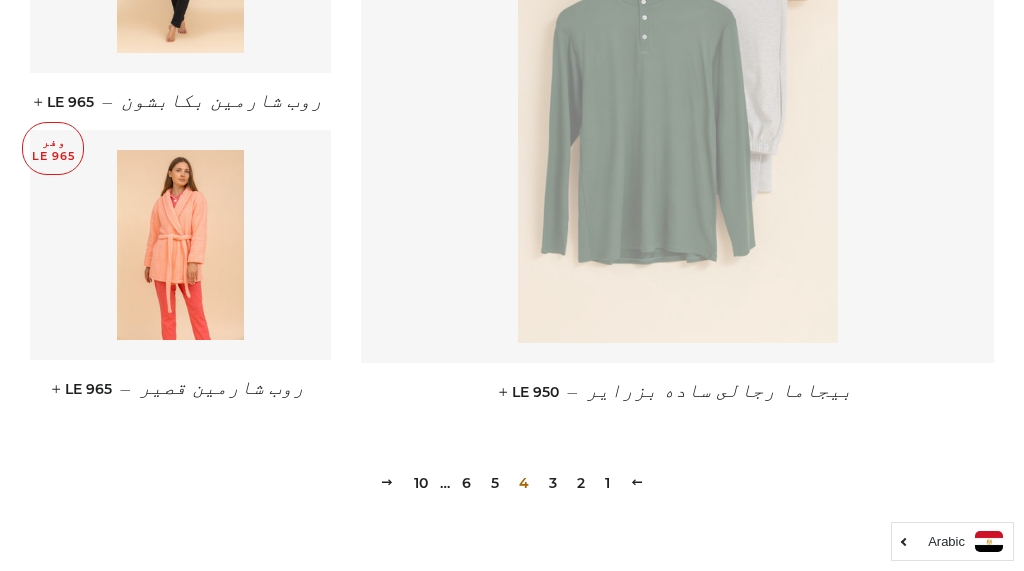 click on "5" at bounding box center (495, 483) 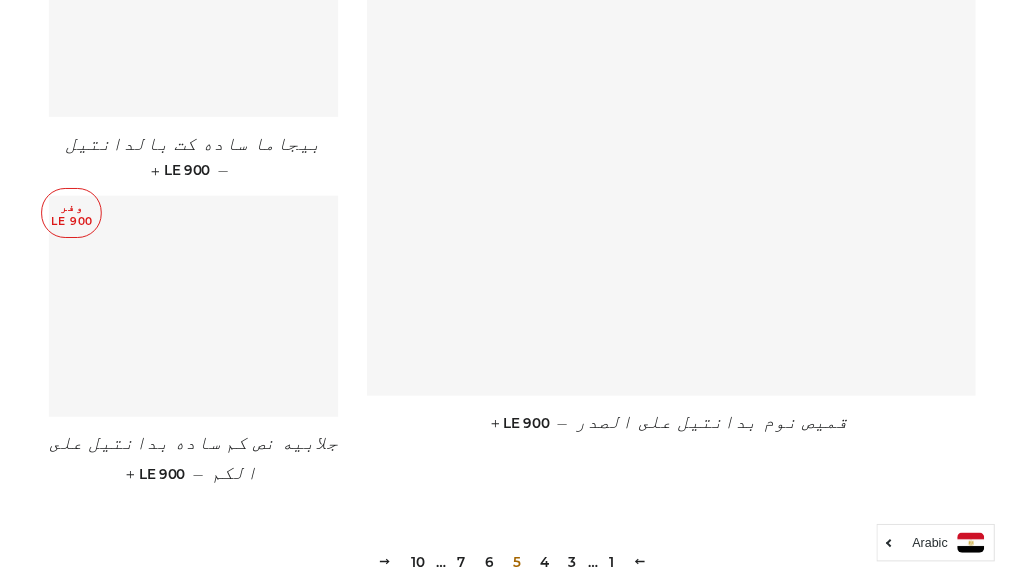 scroll, scrollTop: 2814, scrollLeft: 0, axis: vertical 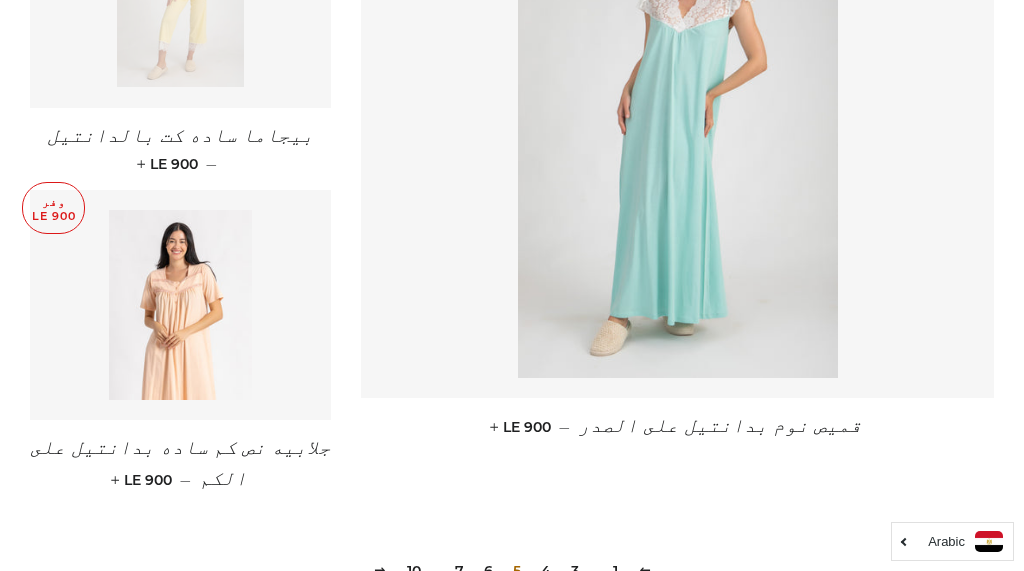 click on "6" at bounding box center (488, 571) 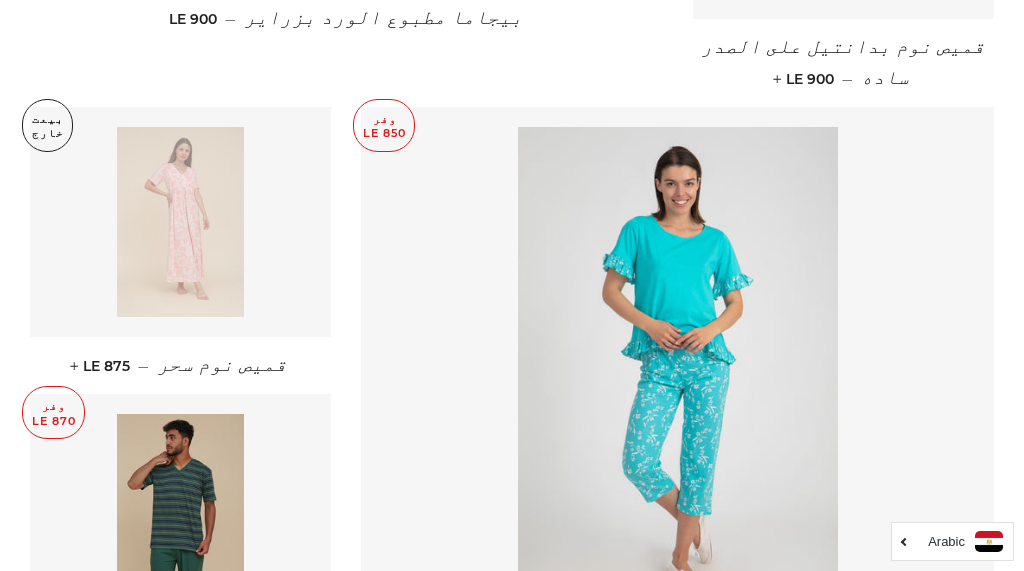 scroll, scrollTop: 1339, scrollLeft: 0, axis: vertical 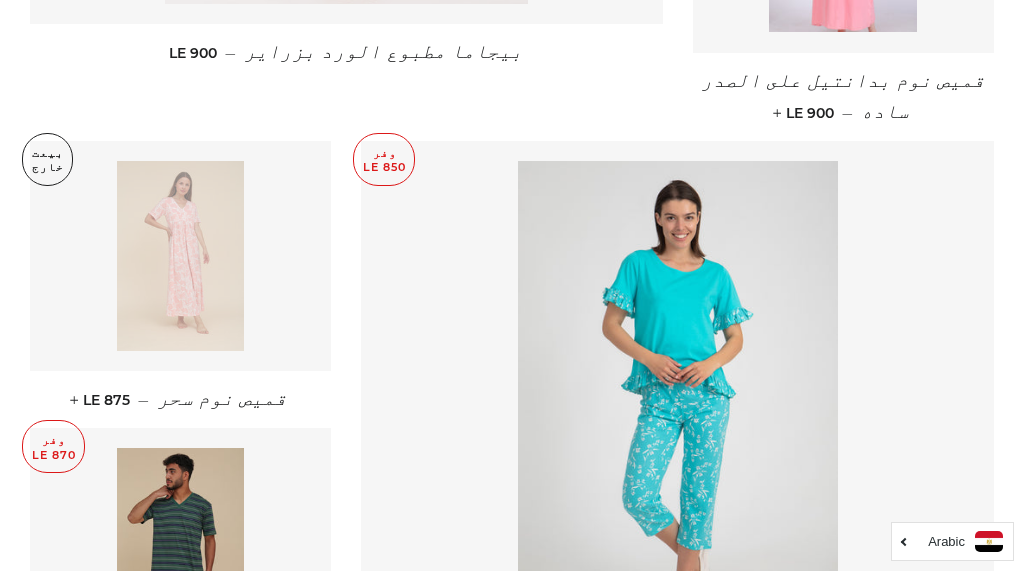 click at bounding box center [180, 543] 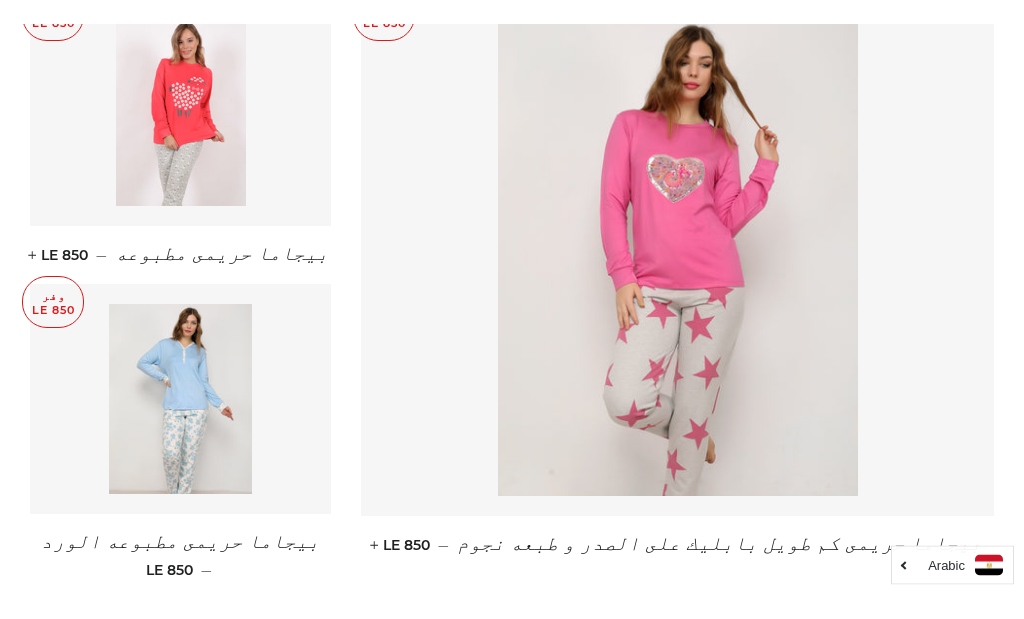 scroll, scrollTop: 2797, scrollLeft: 0, axis: vertical 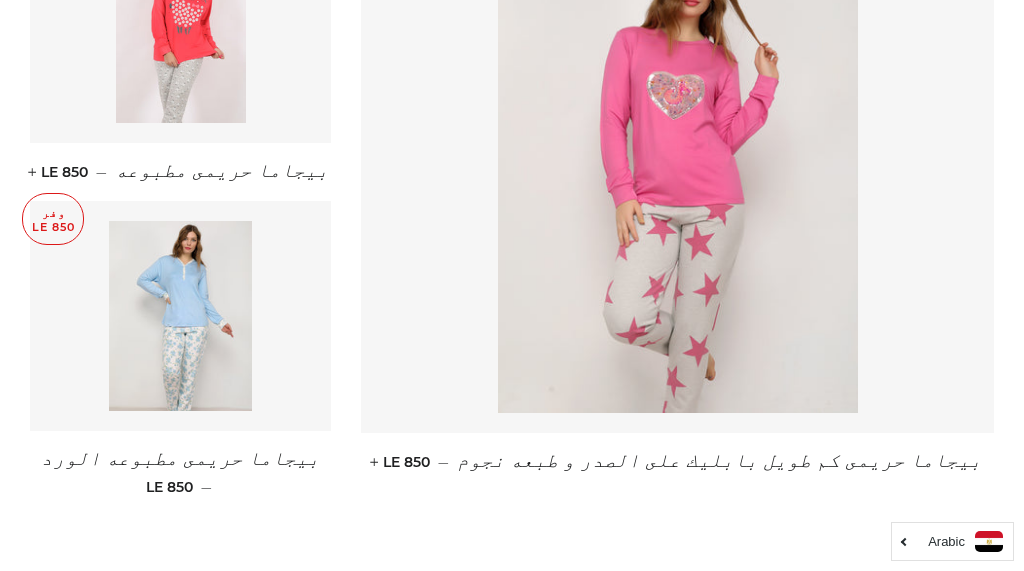 click on "7" at bounding box center [487, 576] 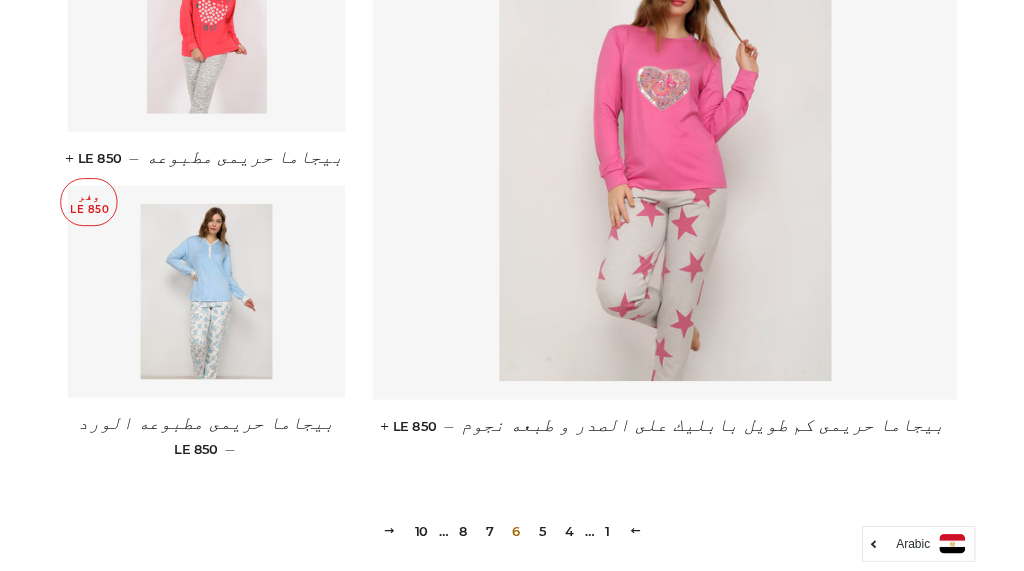 scroll, scrollTop: 2821, scrollLeft: 0, axis: vertical 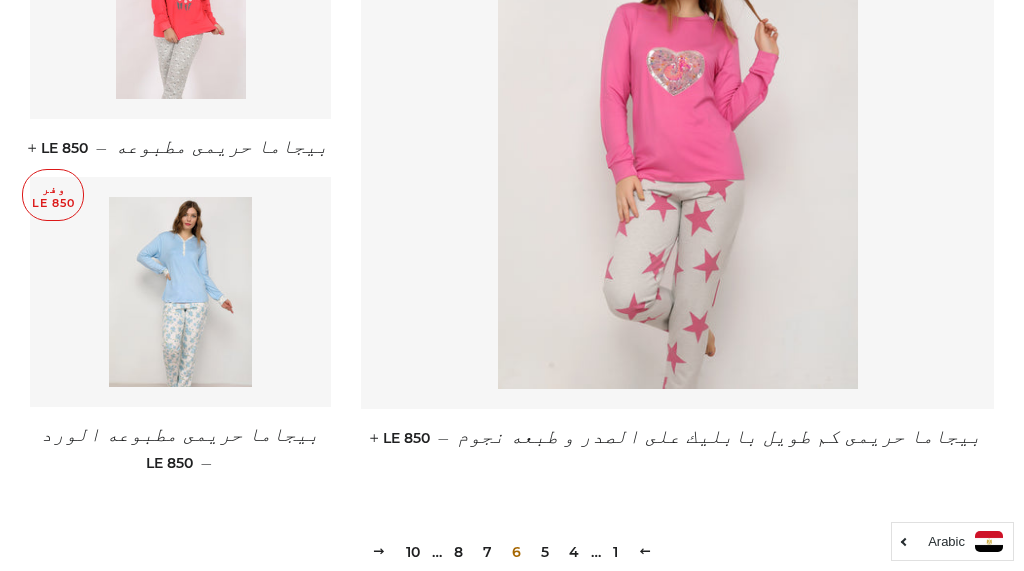 click on "10" at bounding box center [413, 552] 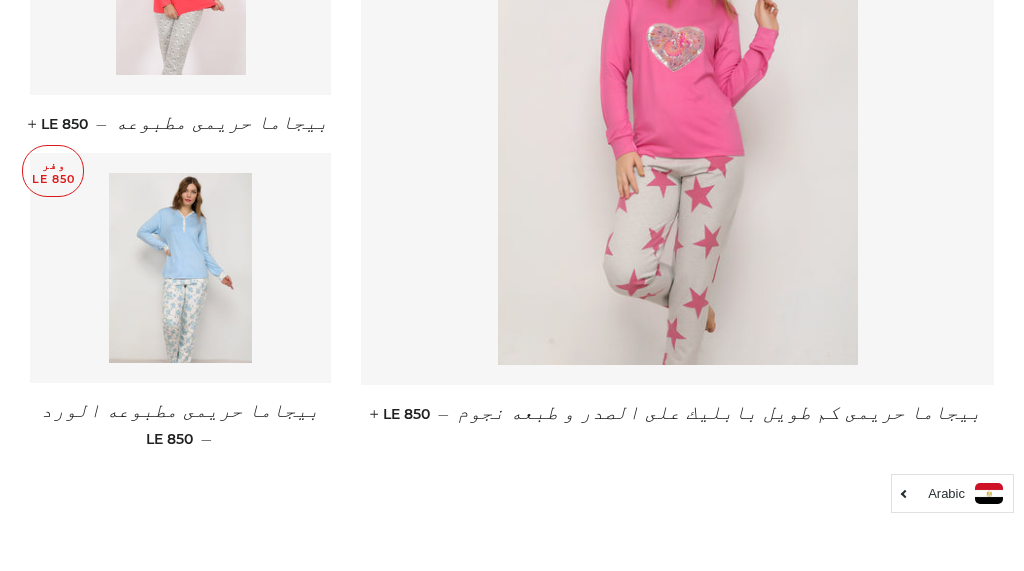 scroll, scrollTop: 2845, scrollLeft: 0, axis: vertical 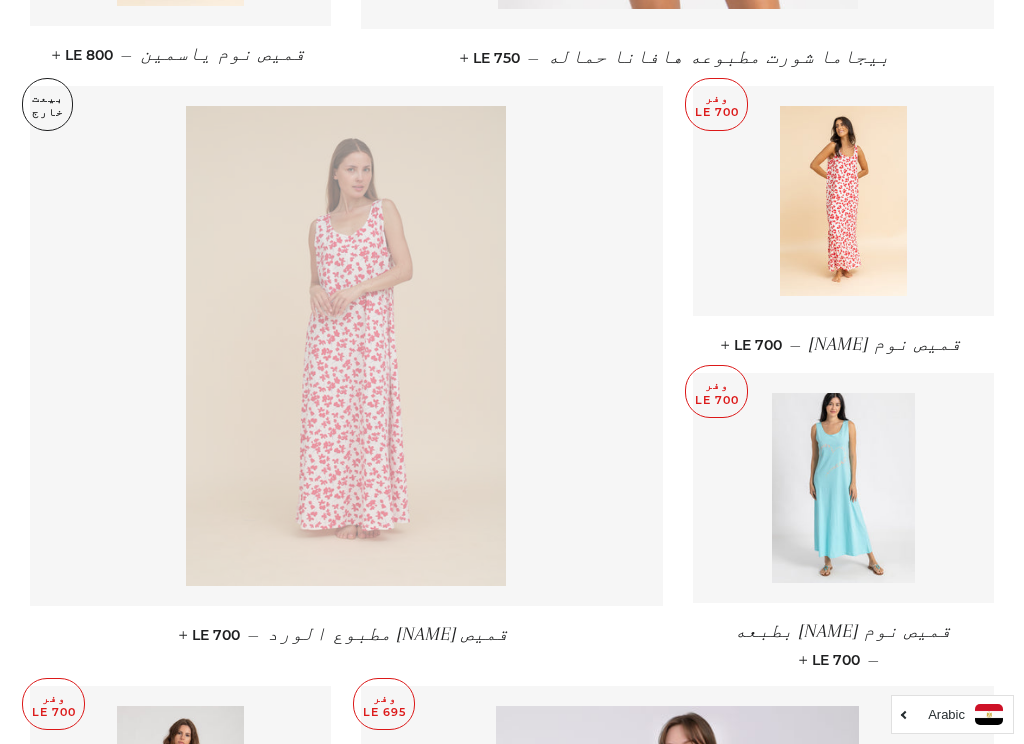 click at bounding box center (843, 488) 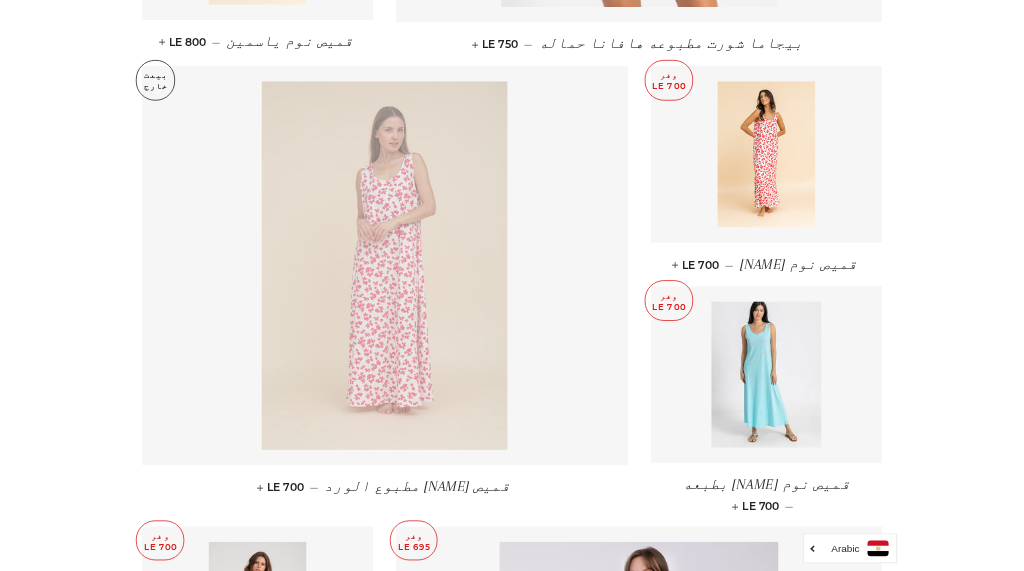 scroll, scrollTop: 2069, scrollLeft: 0, axis: vertical 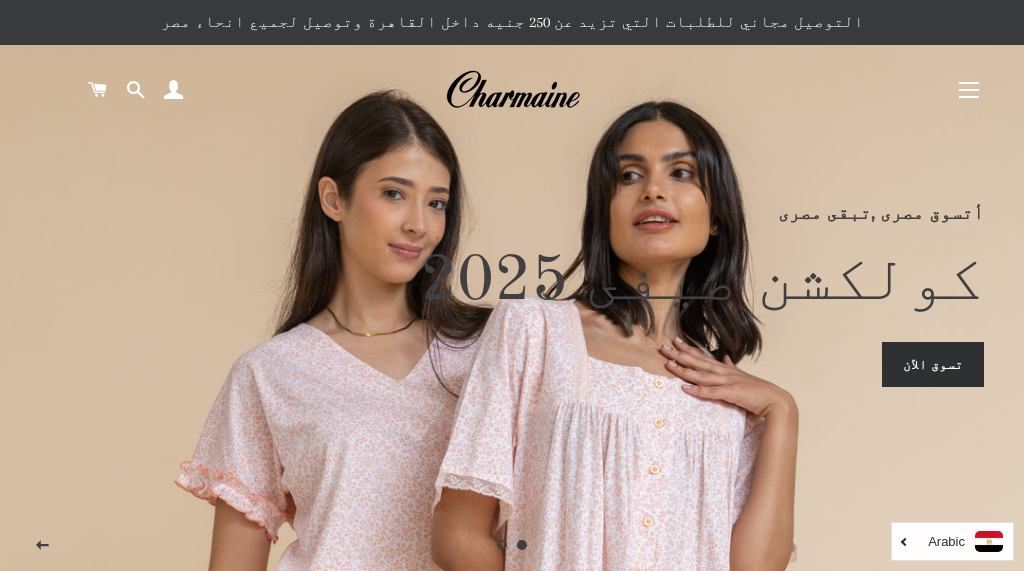 click on "تسوق الآن" at bounding box center [933, 364] 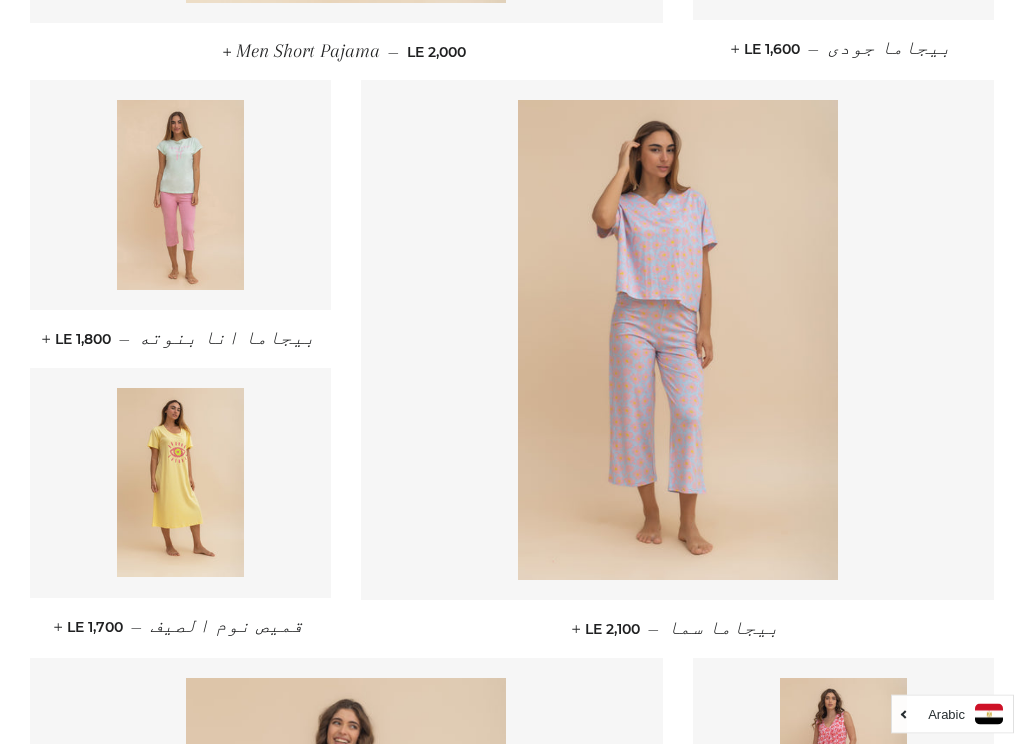 scroll, scrollTop: 1340, scrollLeft: 0, axis: vertical 